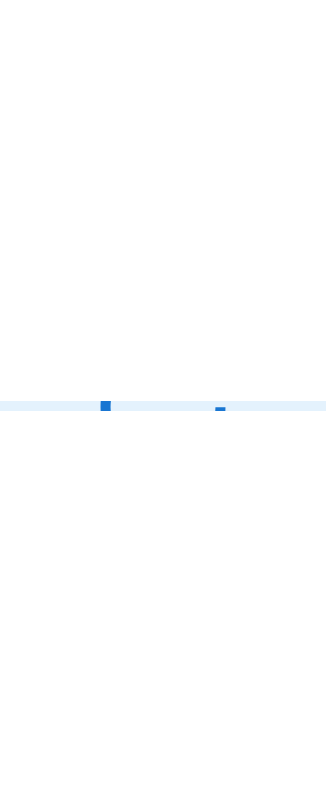 scroll, scrollTop: 0, scrollLeft: 0, axis: both 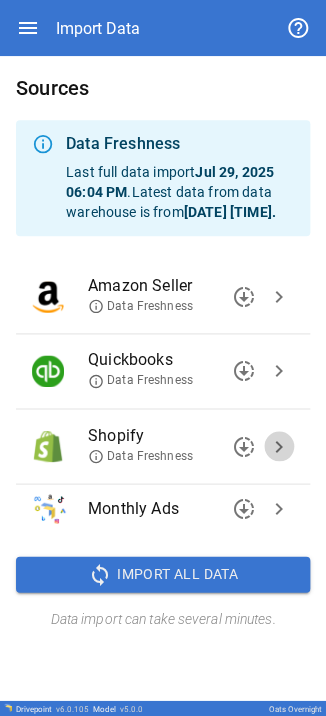 click on "chevron_right" at bounding box center [279, 446] 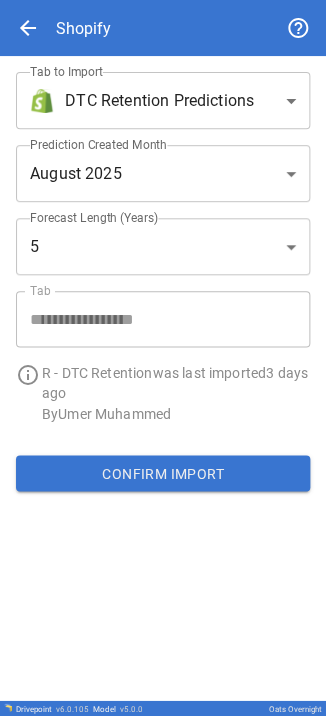 click on "**********" at bounding box center [163, 358] 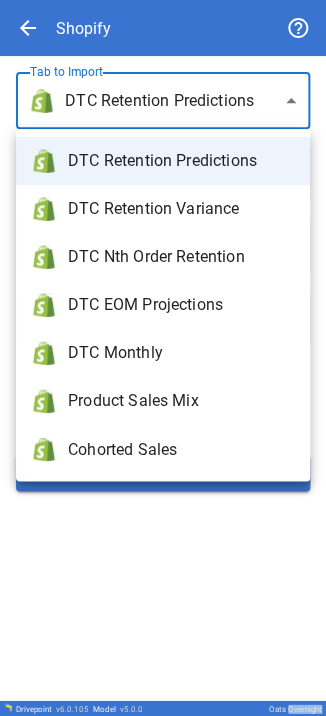click at bounding box center (163, 358) 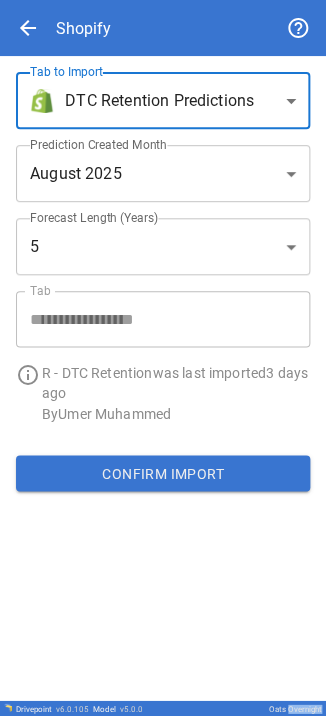 click on "Confirm Import" at bounding box center (163, 473) 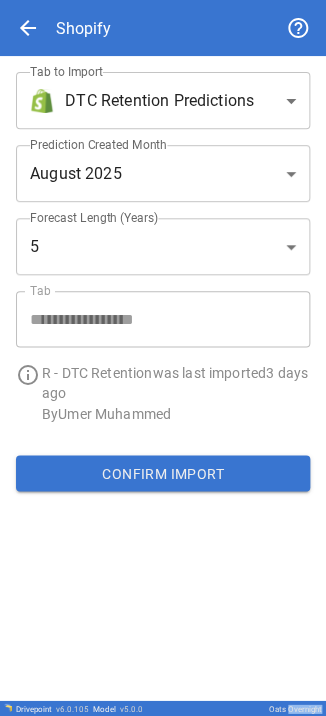 click on "**********" at bounding box center (163, 358) 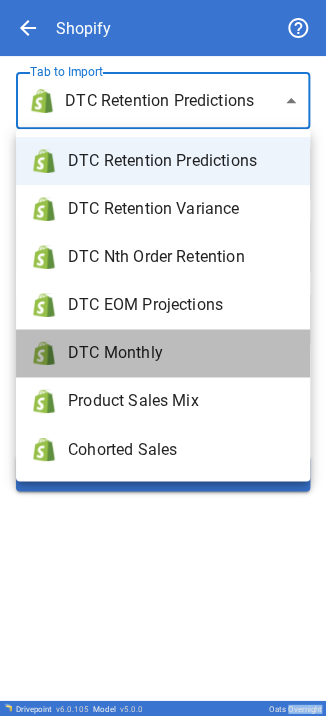 click on "DTC Monthly" at bounding box center [181, 353] 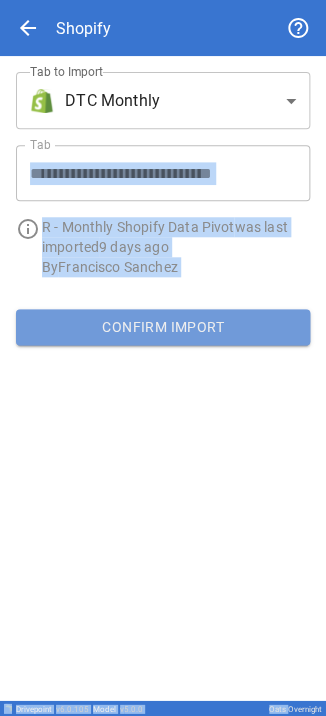 click on "Confirm Import" at bounding box center (163, 327) 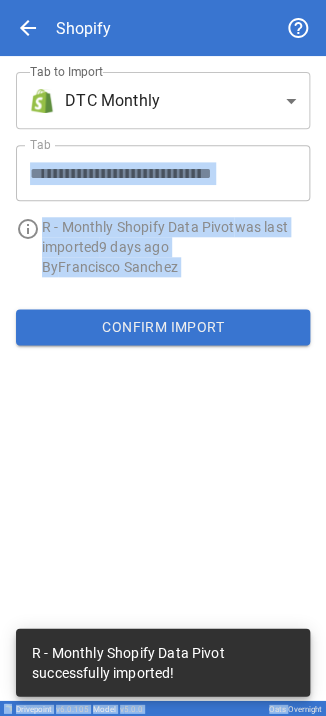 click on "**********" at bounding box center (163, 358) 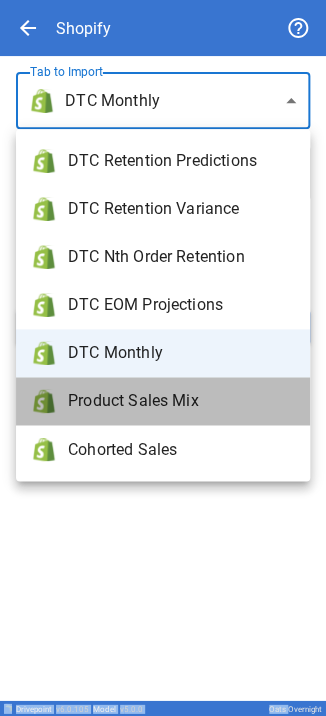 click on "Product Sales Mix" at bounding box center [181, 401] 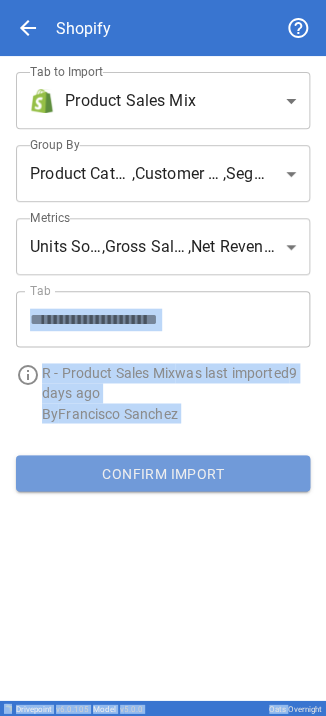 click on "Confirm Import" at bounding box center [163, 473] 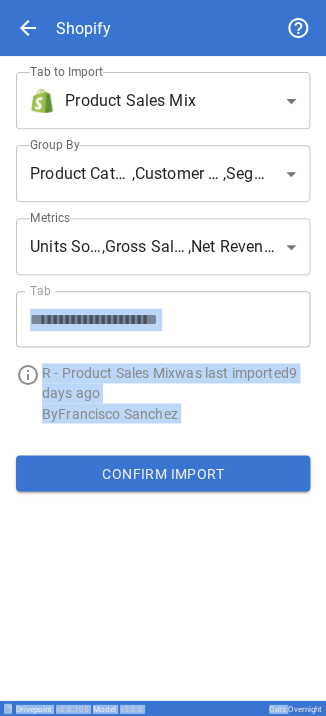 click on "**********" at bounding box center (163, 358) 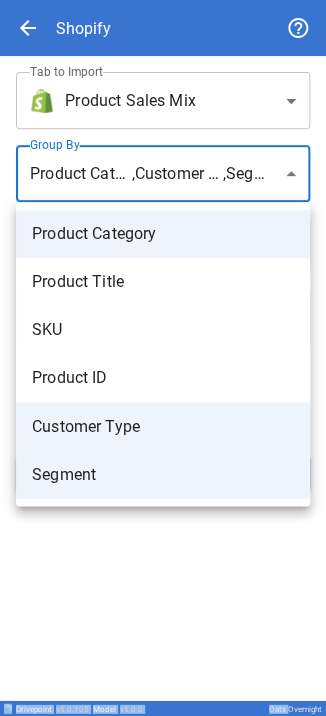 click at bounding box center [163, 358] 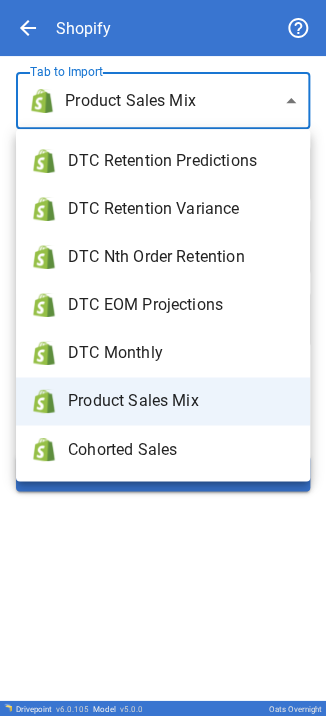 click on "**********" at bounding box center [163, 358] 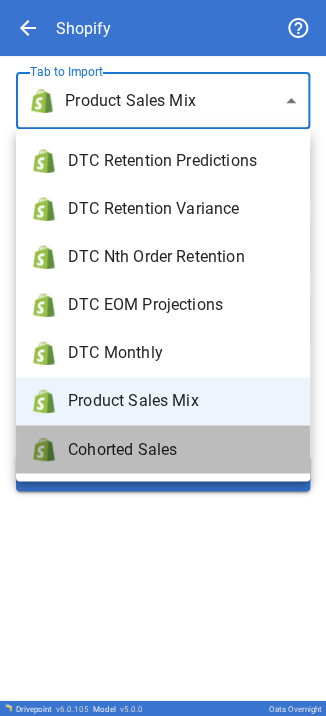 click on "Cohorted Sales" at bounding box center (163, 449) 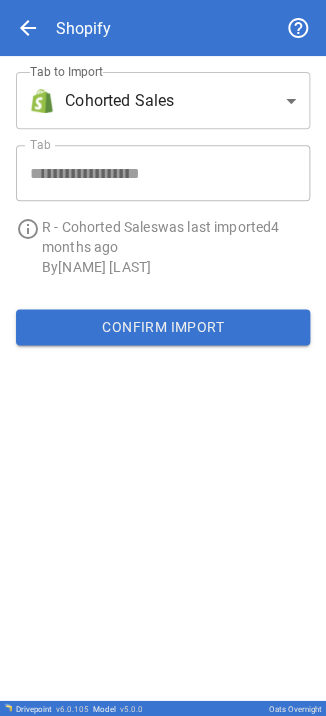 click on "arrow_back Shopify" at bounding box center [163, 28] 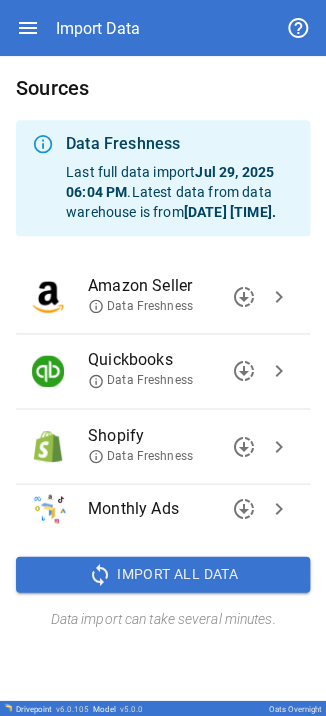 click on "chevron_right" at bounding box center [279, 297] 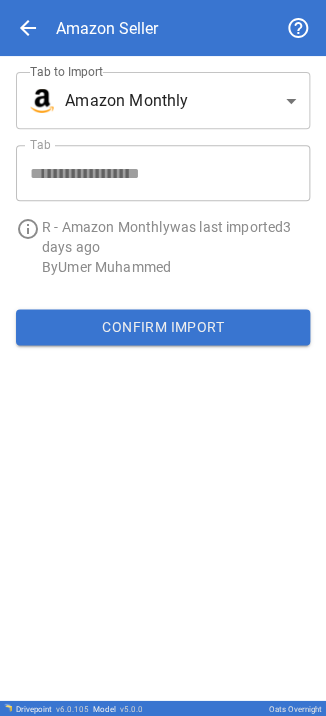 click on "**********" at bounding box center (163, 358) 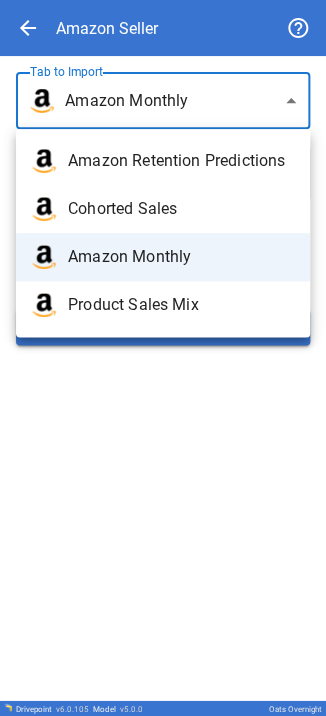 click at bounding box center (163, 358) 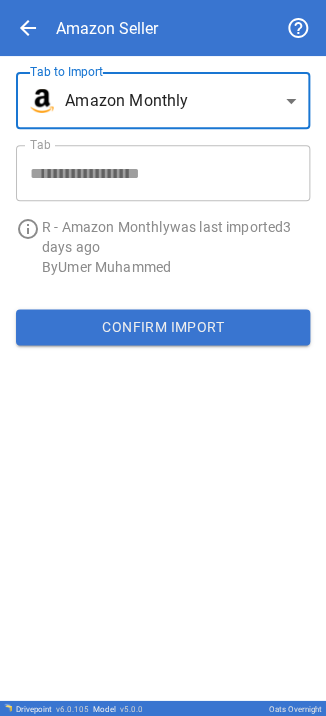 click on "Confirm Import" at bounding box center (163, 327) 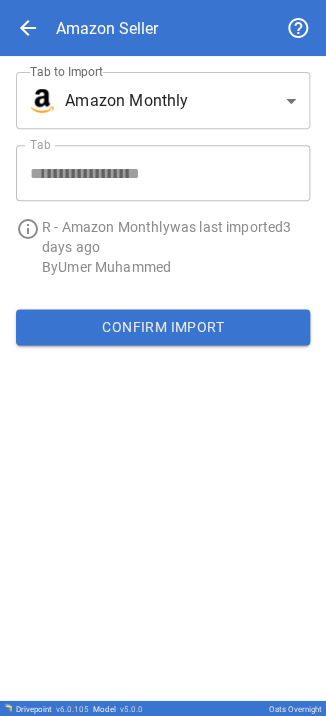 click on "**********" at bounding box center (163, 358) 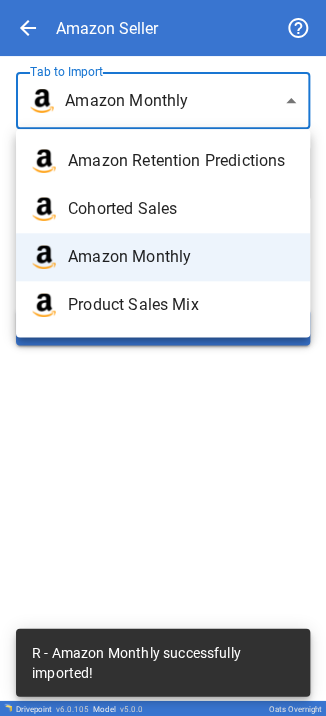 click on "Amazon Retention Predictions" at bounding box center (181, 161) 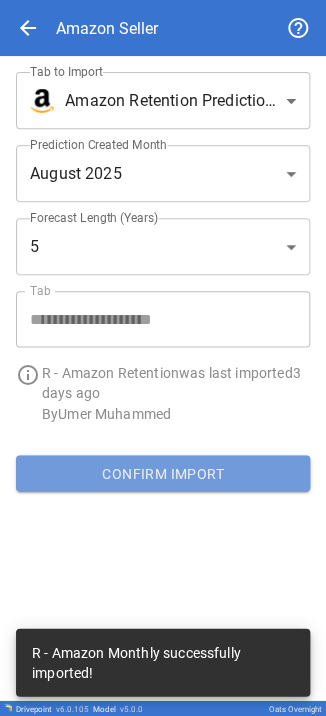 click on "Confirm Import" at bounding box center [163, 473] 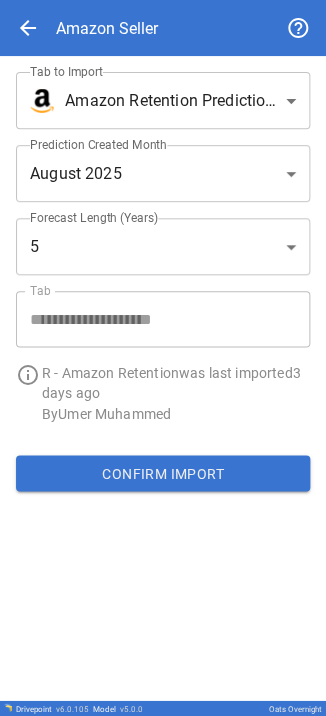 click on "**********" at bounding box center (163, 358) 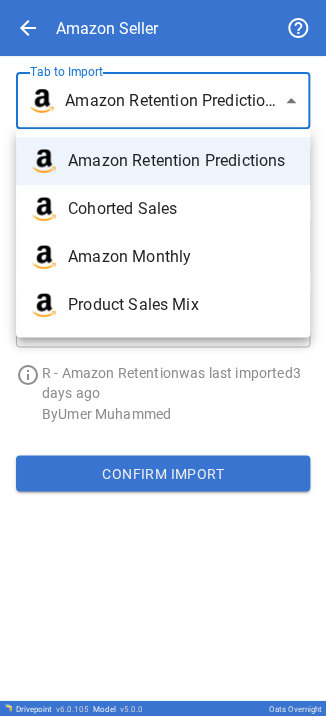 click on "Amazon Monthly" at bounding box center (181, 257) 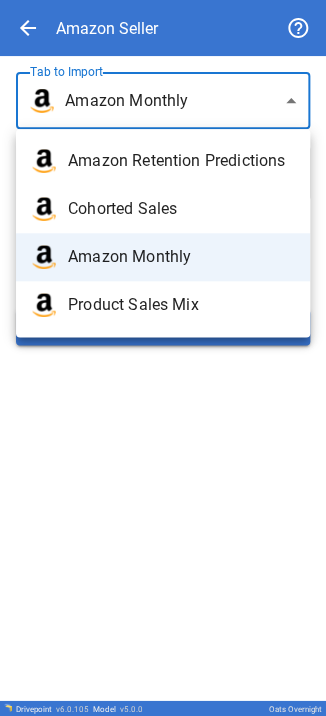 click on "**********" at bounding box center (163, 358) 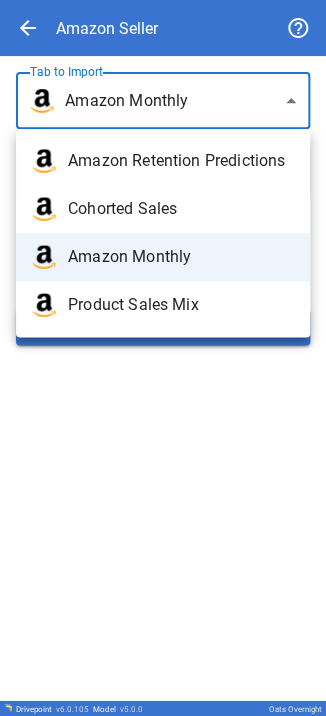click on "Product Sales Mix" at bounding box center [181, 305] 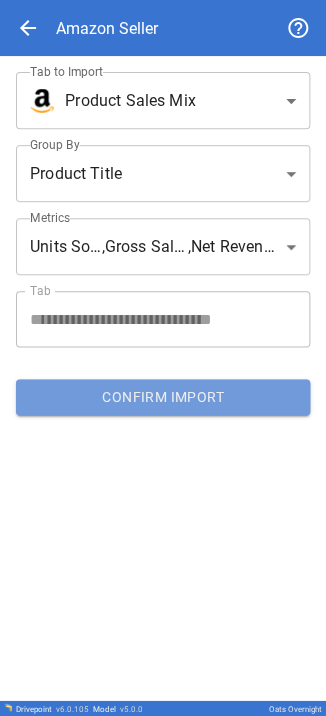 click on "Confirm Import" at bounding box center (163, 397) 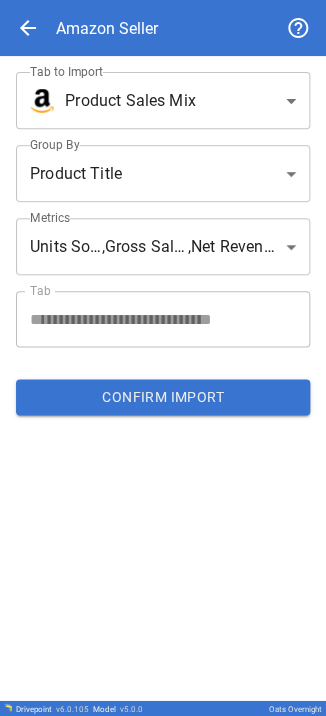 click on "**********" at bounding box center [163, 358] 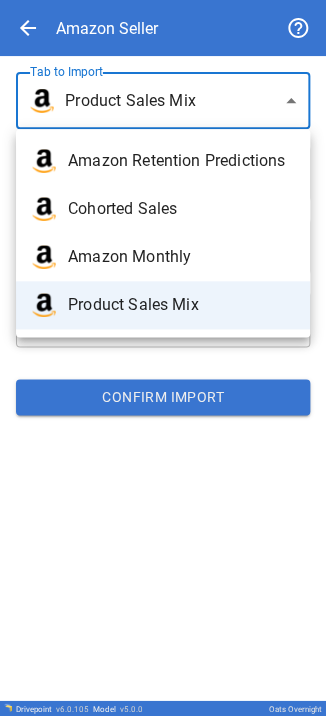 click at bounding box center (163, 358) 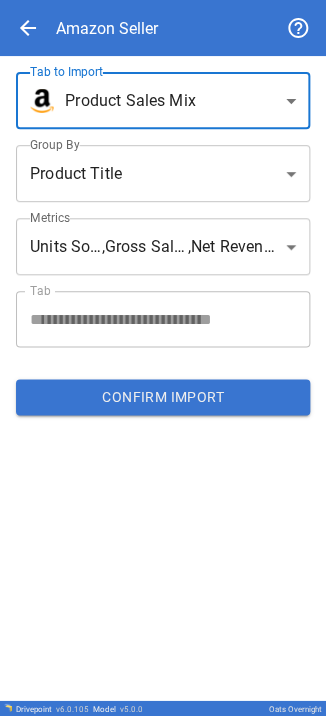 click on "**********" at bounding box center (163, 358) 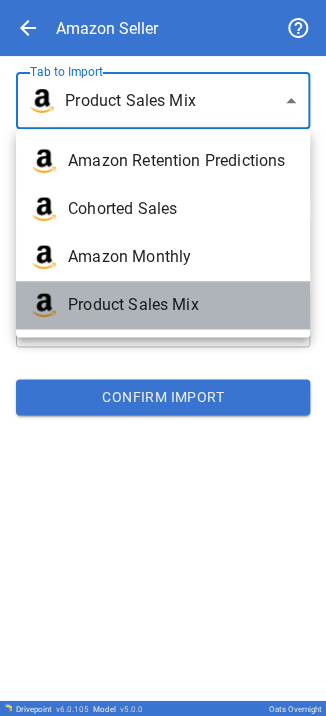 click on "Product Sales Mix" at bounding box center [181, 305] 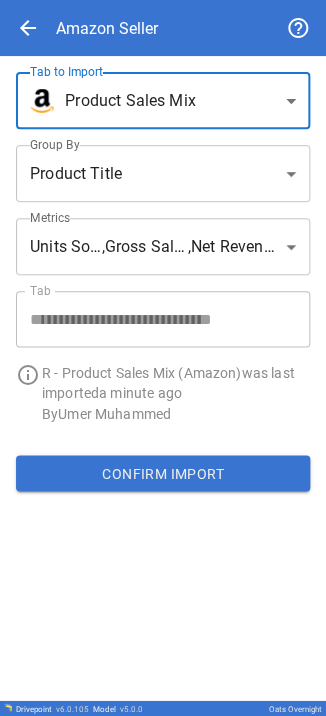 click on "**********" at bounding box center [163, 378] 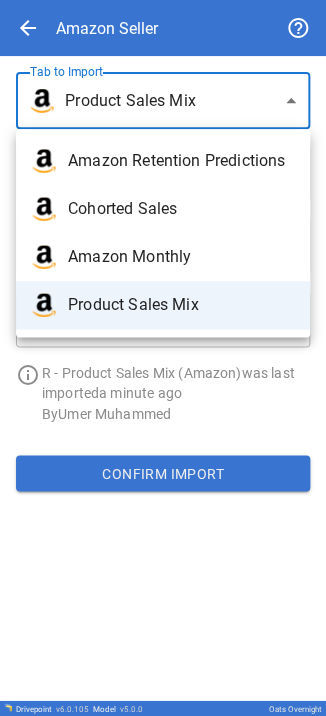 click on "**********" at bounding box center (163, 358) 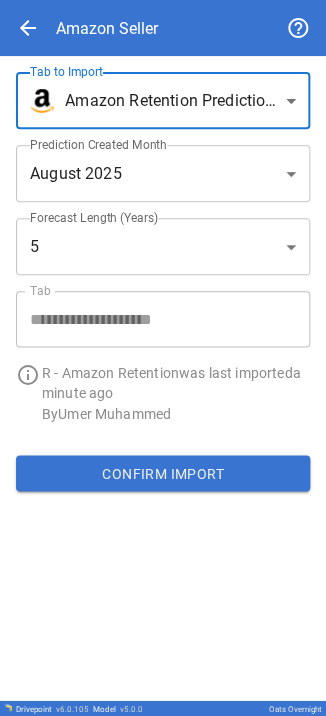 click on "**********" at bounding box center [163, 358] 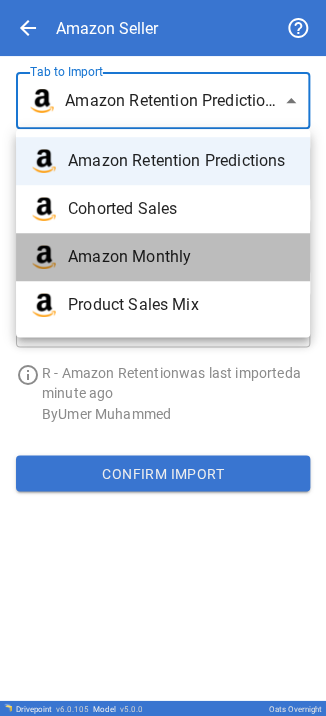 click on "Amazon Monthly" at bounding box center [181, 257] 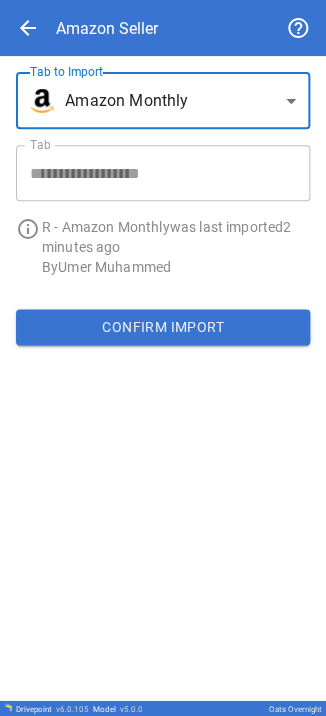 click on "**********" at bounding box center [163, 358] 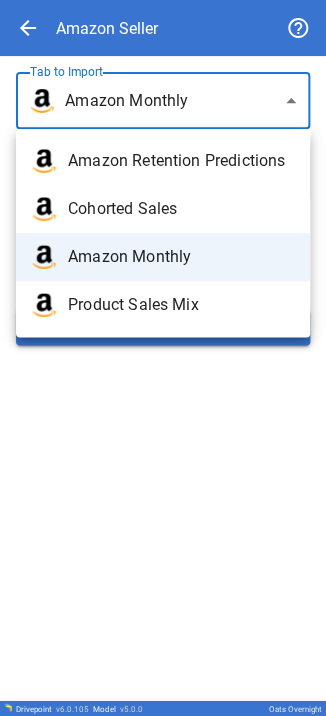 click on "Product Sales Mix" at bounding box center [163, 305] 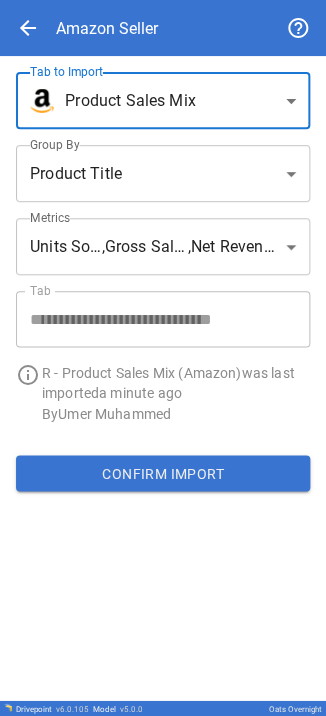 click on "arrow_back" at bounding box center [28, 28] 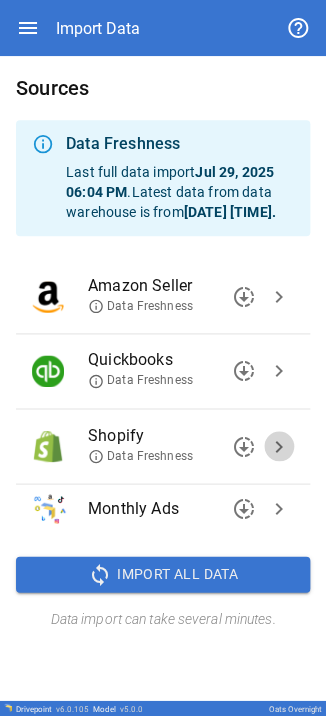 click on "chevron_right" at bounding box center (279, 446) 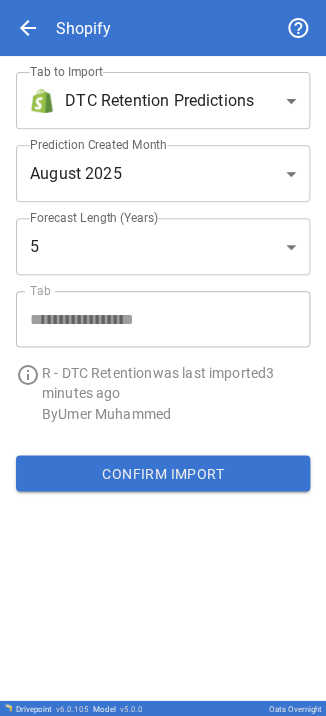 click on "**********" at bounding box center (163, 358) 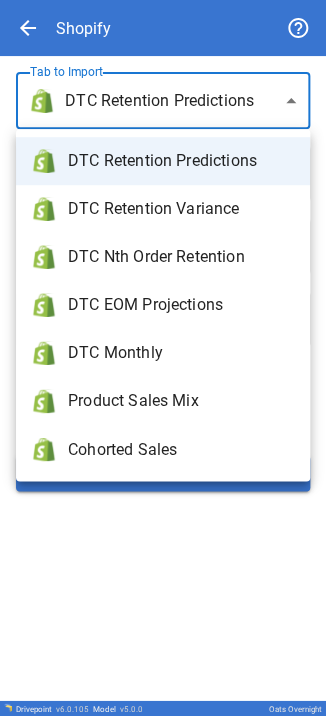 click at bounding box center (163, 358) 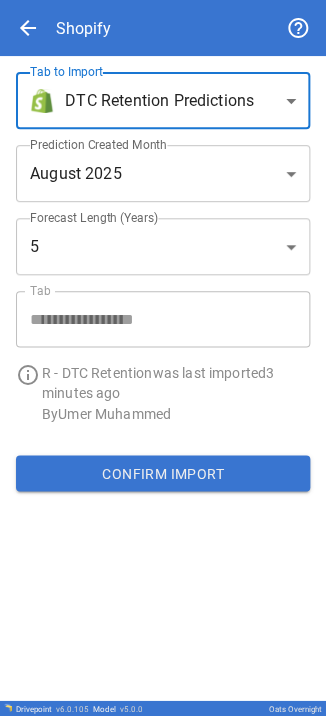 click on "**********" at bounding box center (163, 358) 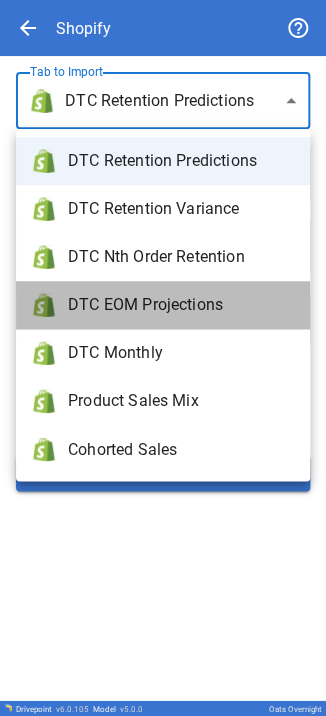 click on "DTC EOM Projections" at bounding box center (181, 305) 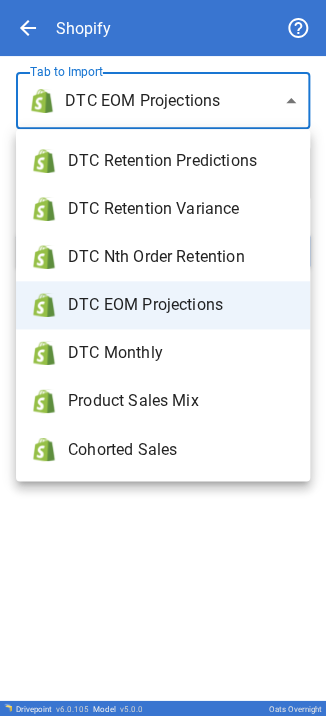 click on "**********" at bounding box center (163, 358) 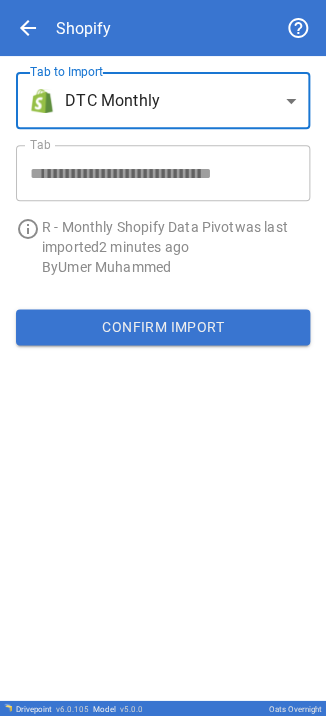 click on "**********" at bounding box center (163, 358) 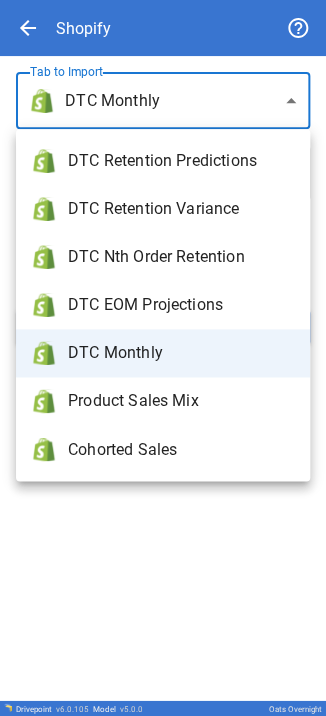 click on "Product Sales Mix" at bounding box center (181, 401) 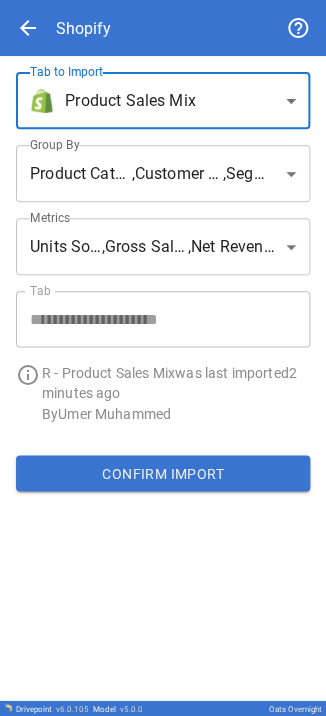 click on "**********" at bounding box center [155, 92] 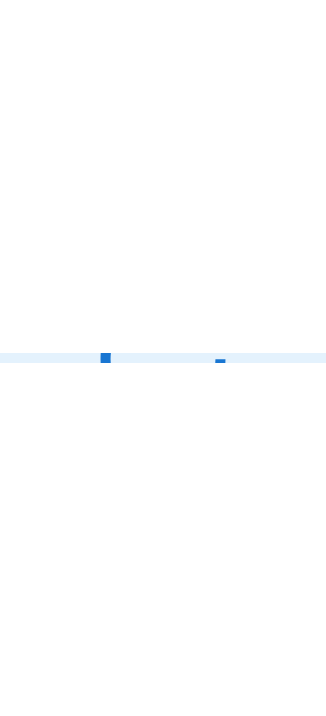 scroll, scrollTop: 0, scrollLeft: 0, axis: both 